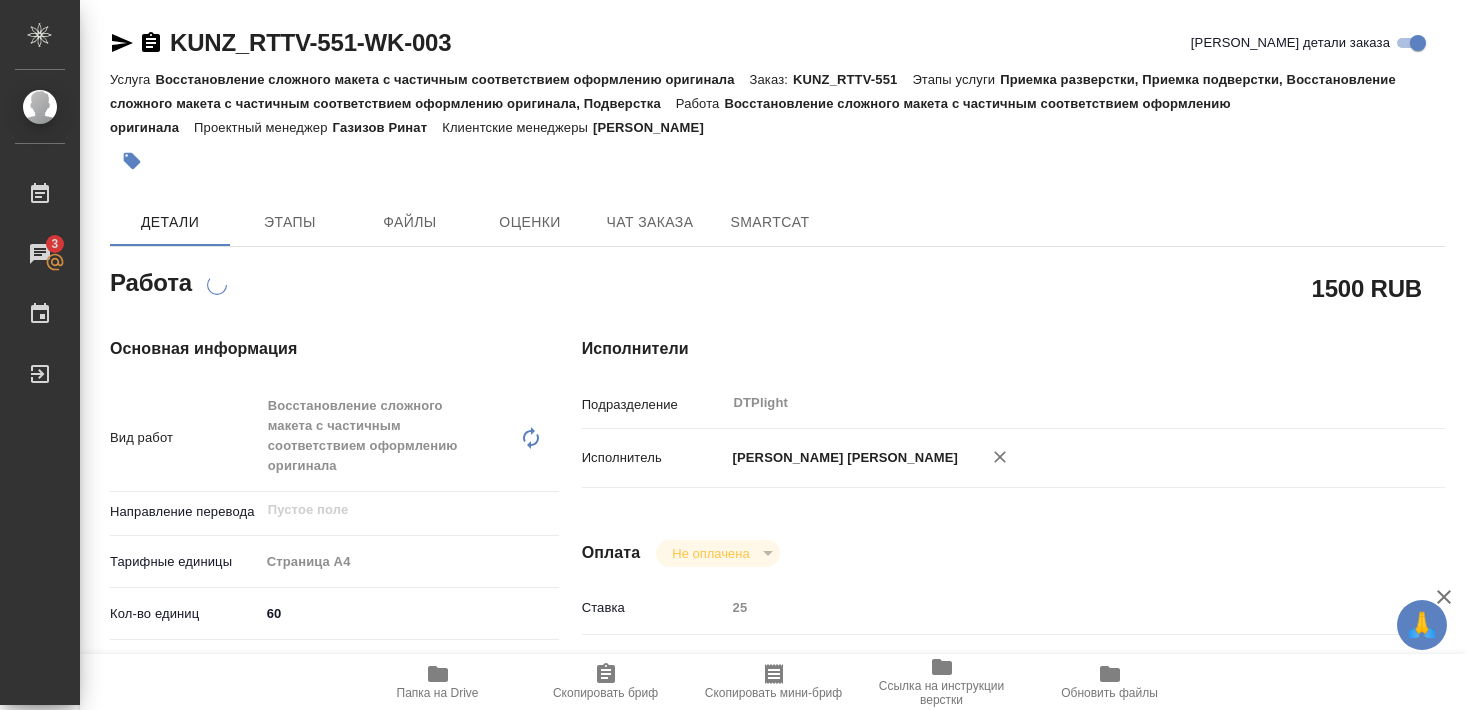 scroll, scrollTop: 0, scrollLeft: 0, axis: both 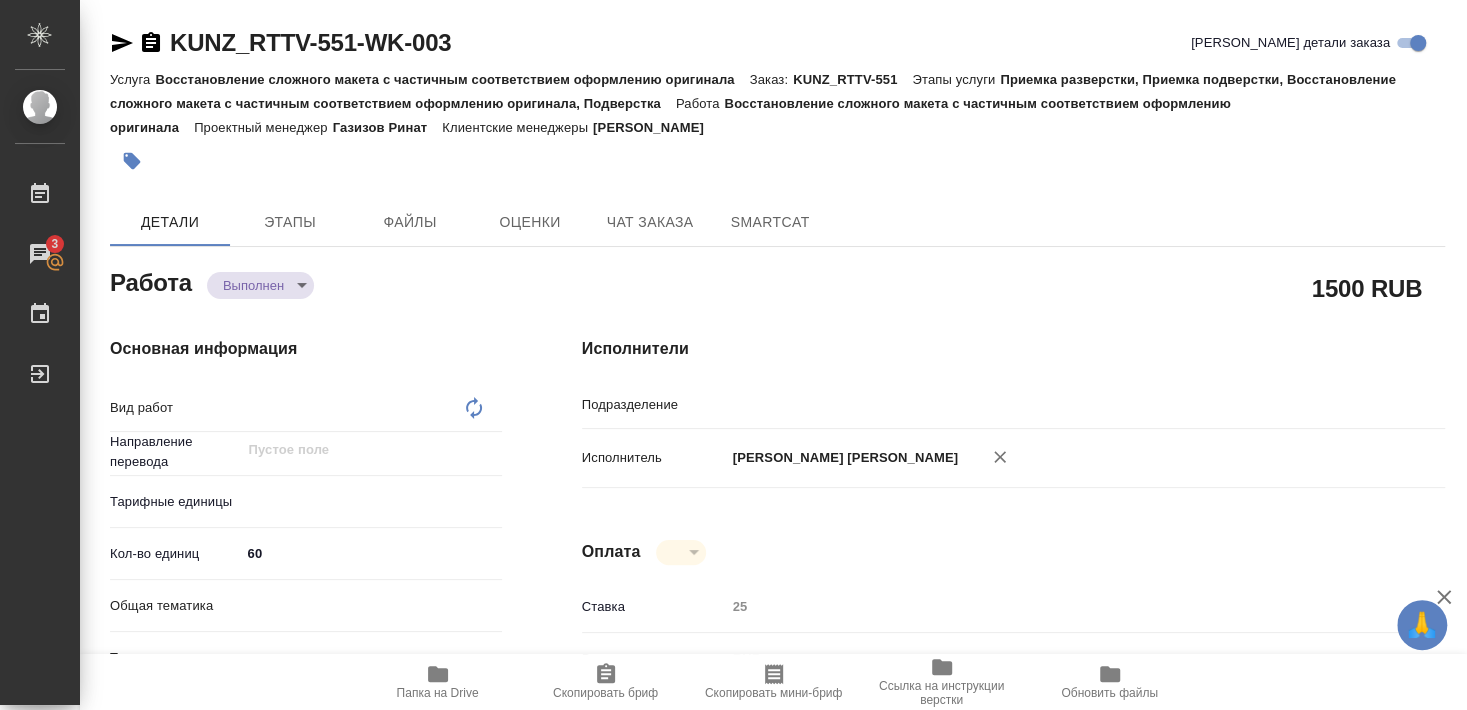 type on "x" 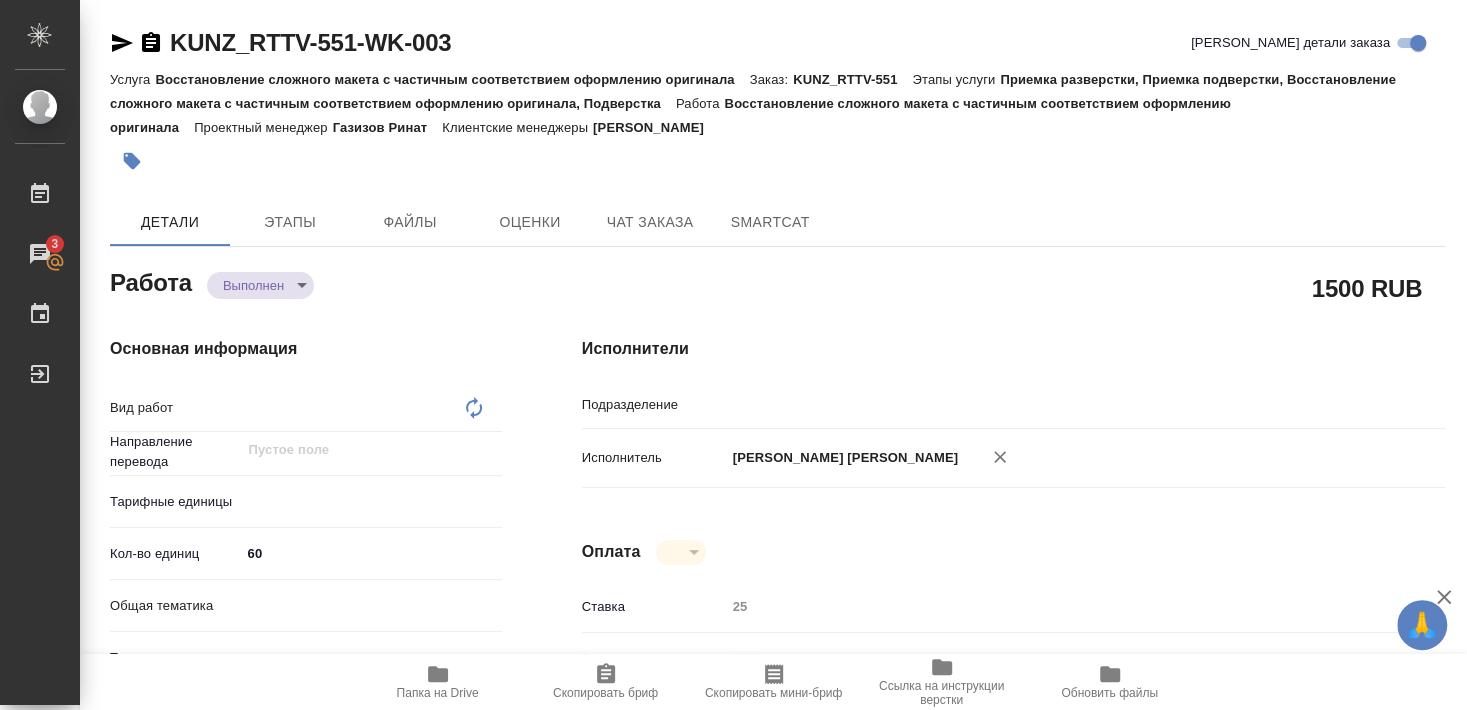 type on "x" 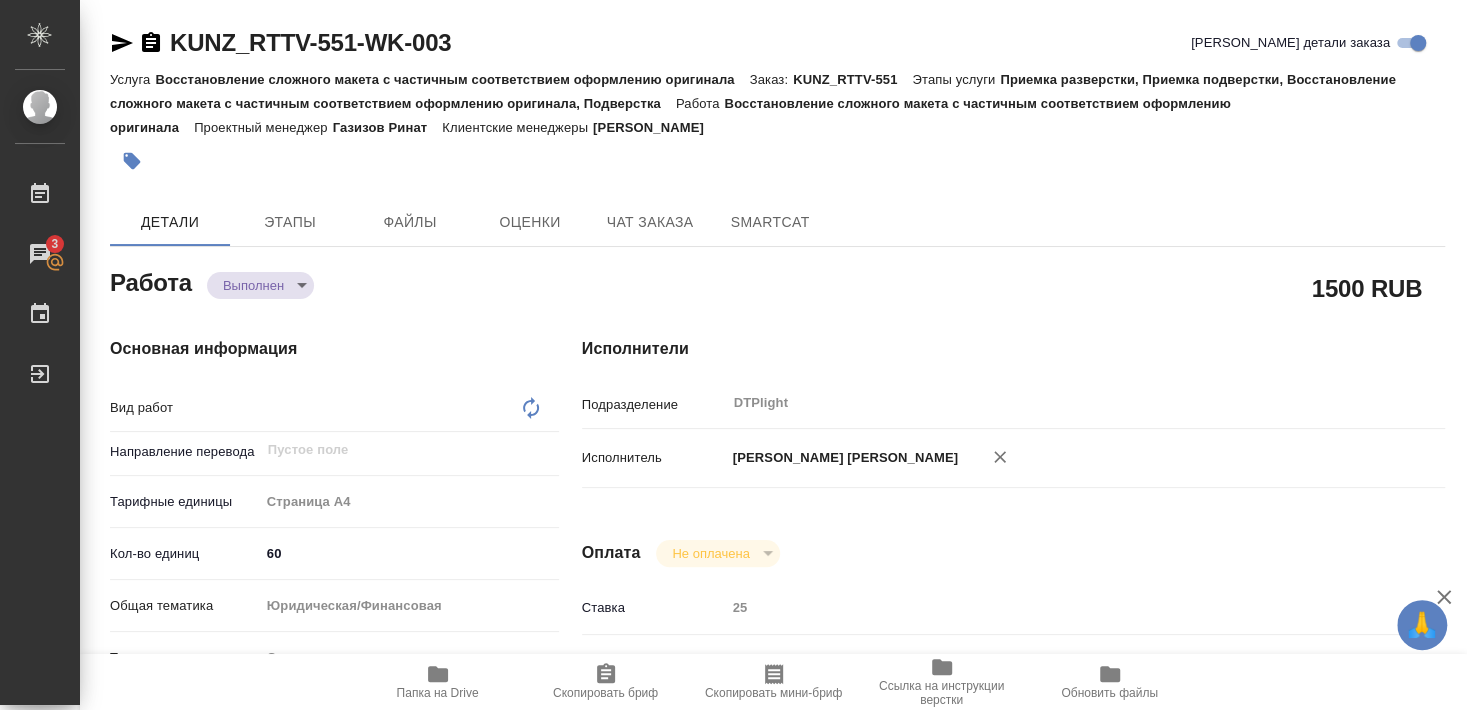 type on "DTPlight" 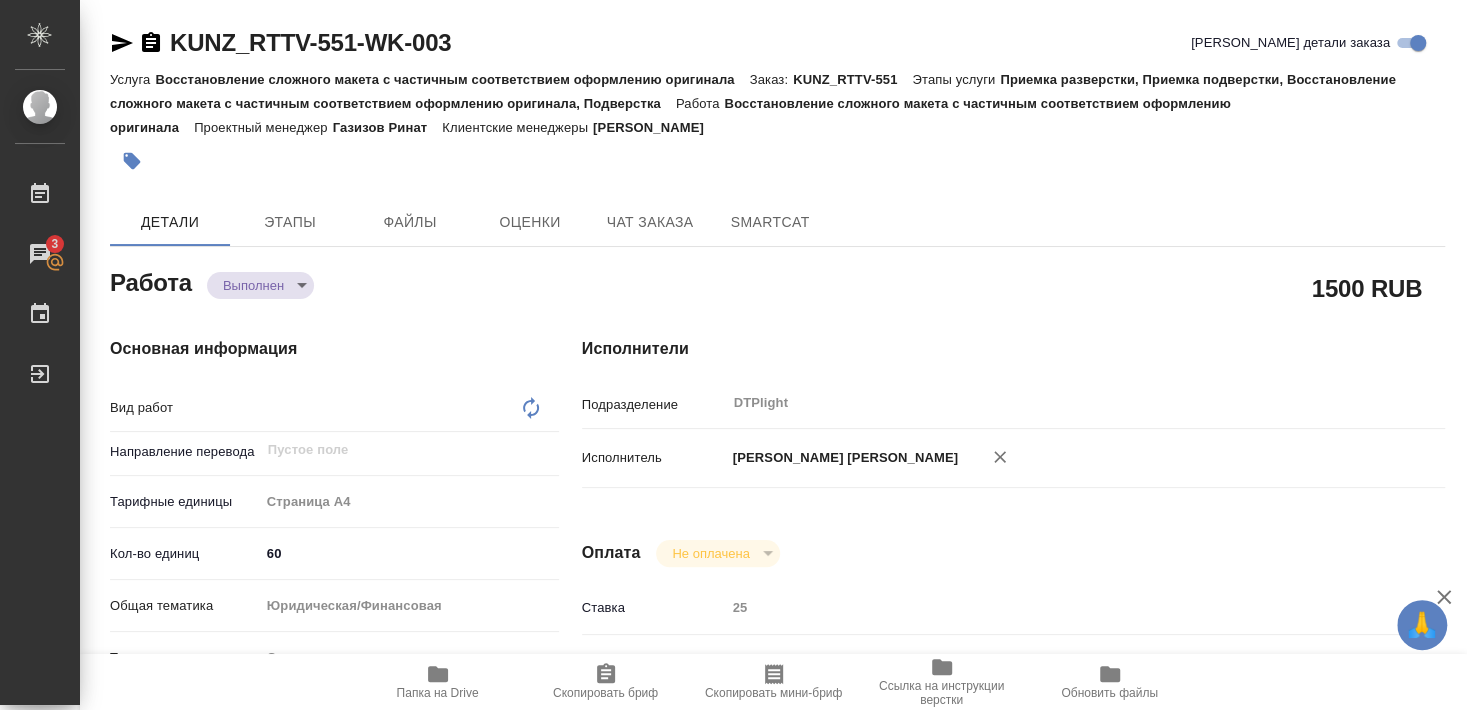 type on "Восстановление сложного макета с частичным соответствием оформлению оригинала" 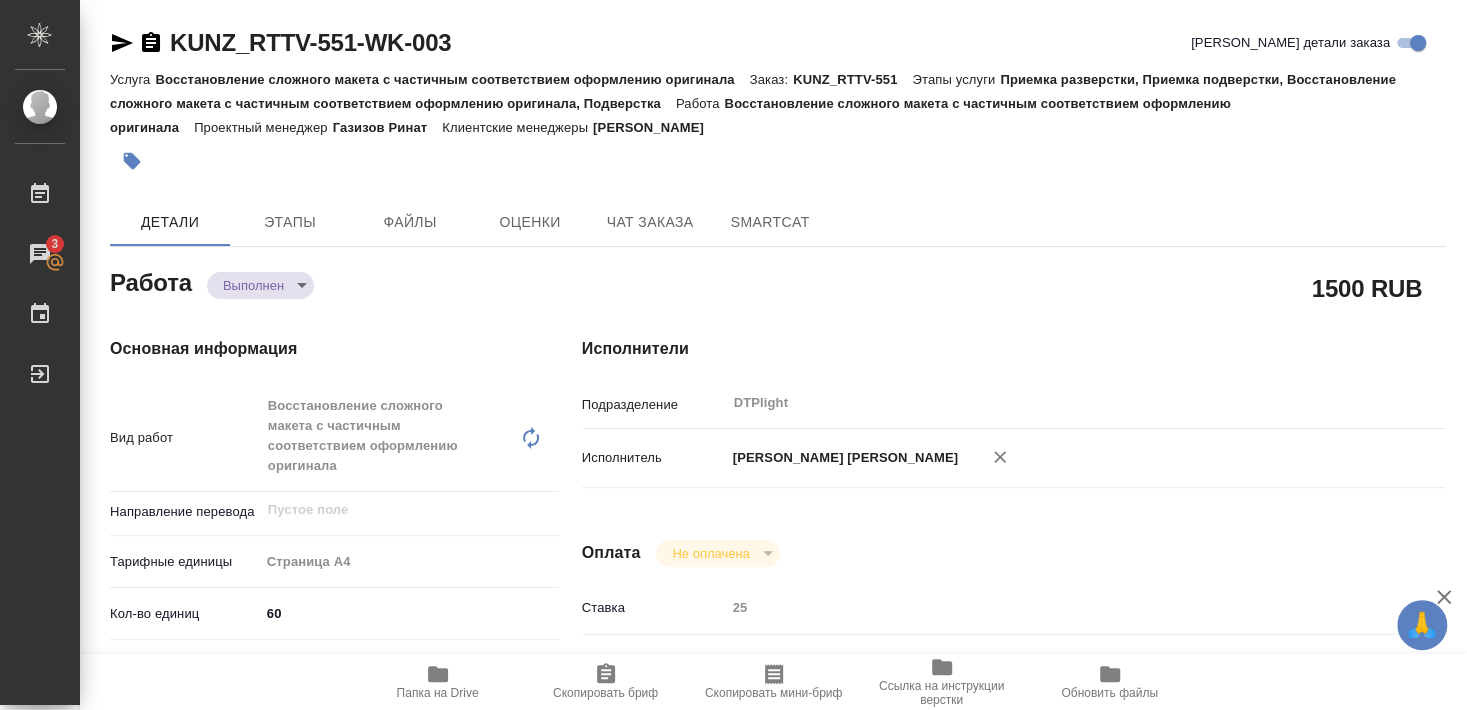 type on "x" 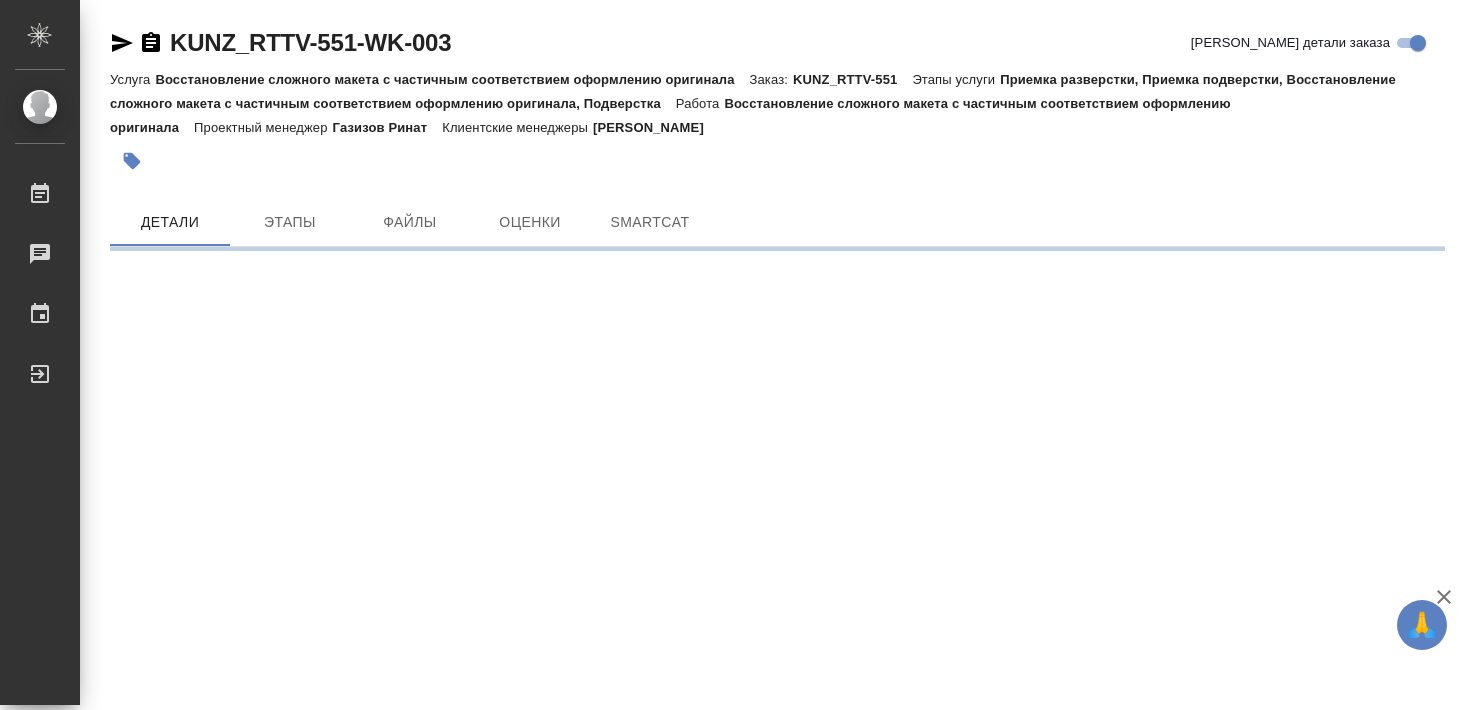 scroll, scrollTop: 0, scrollLeft: 0, axis: both 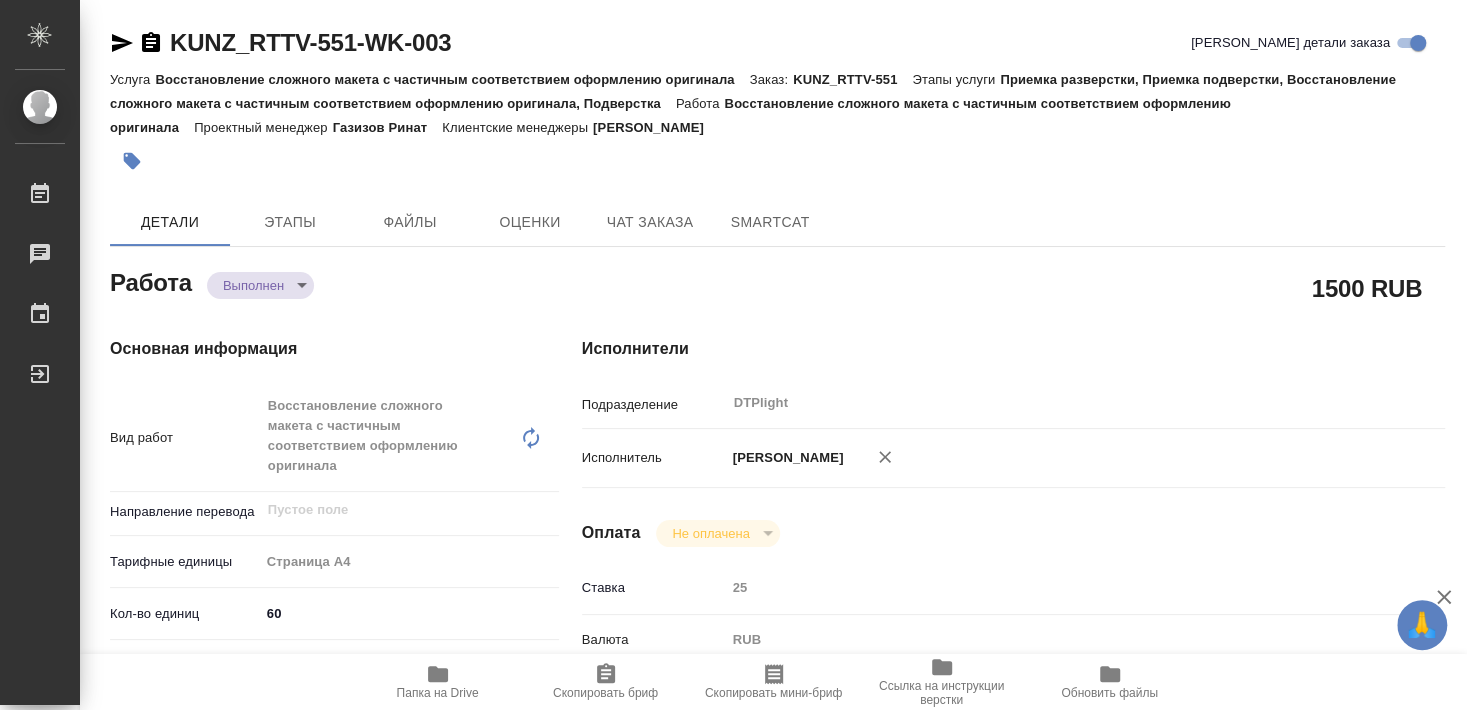 type on "x" 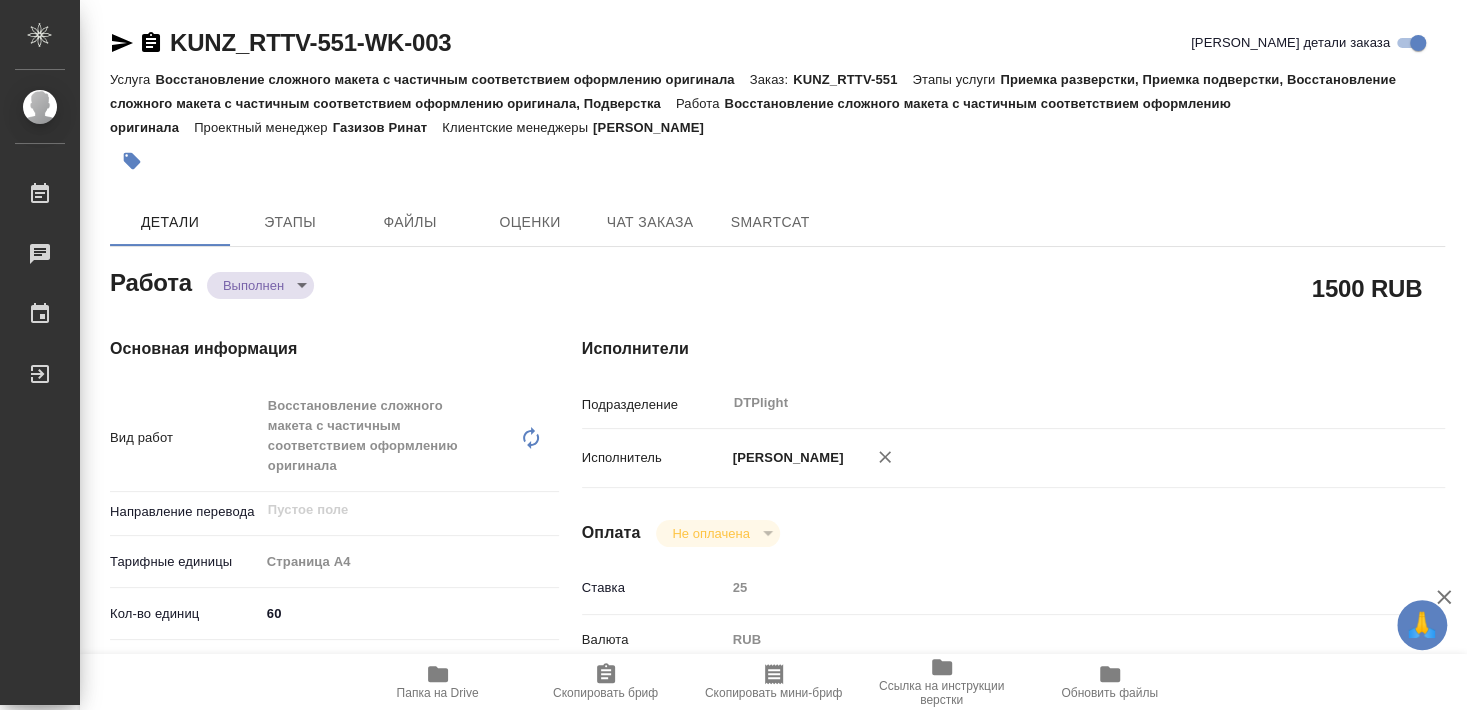 type on "x" 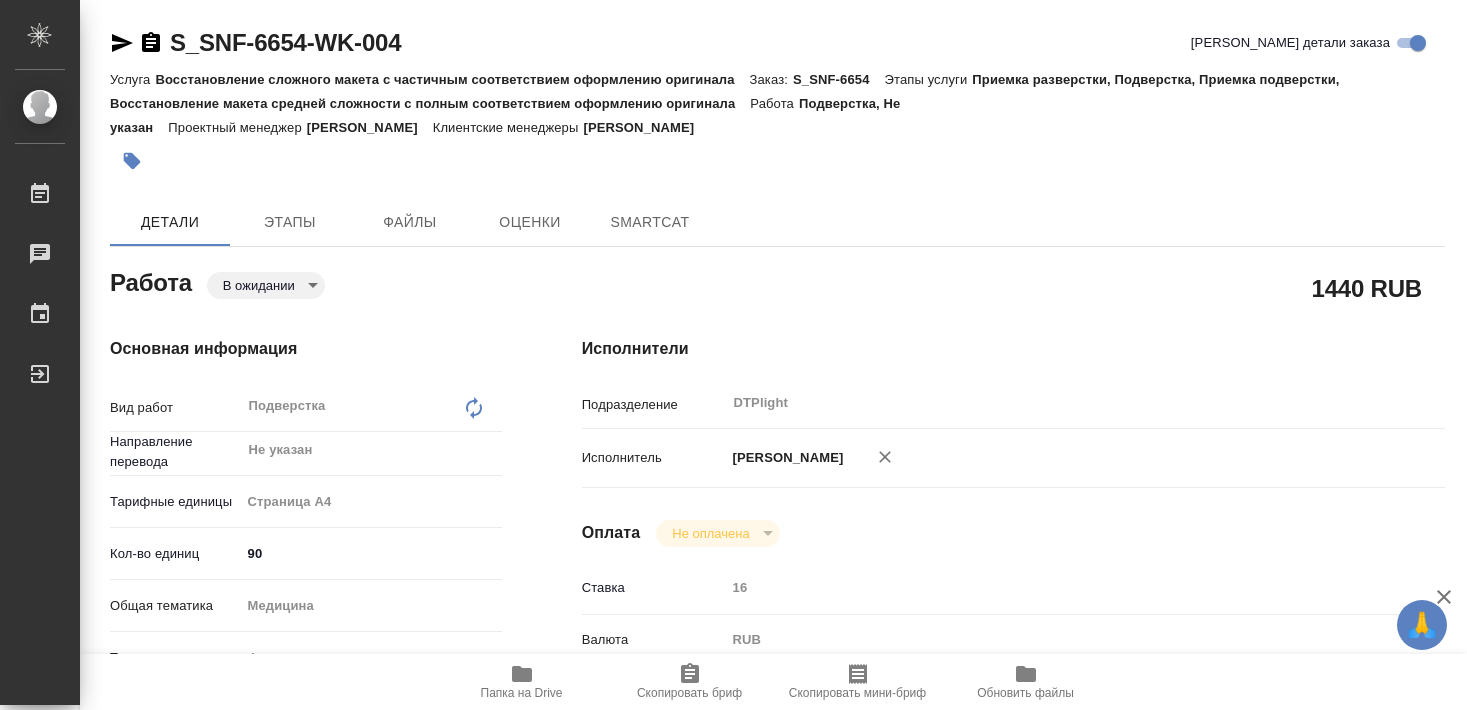 scroll, scrollTop: 0, scrollLeft: 0, axis: both 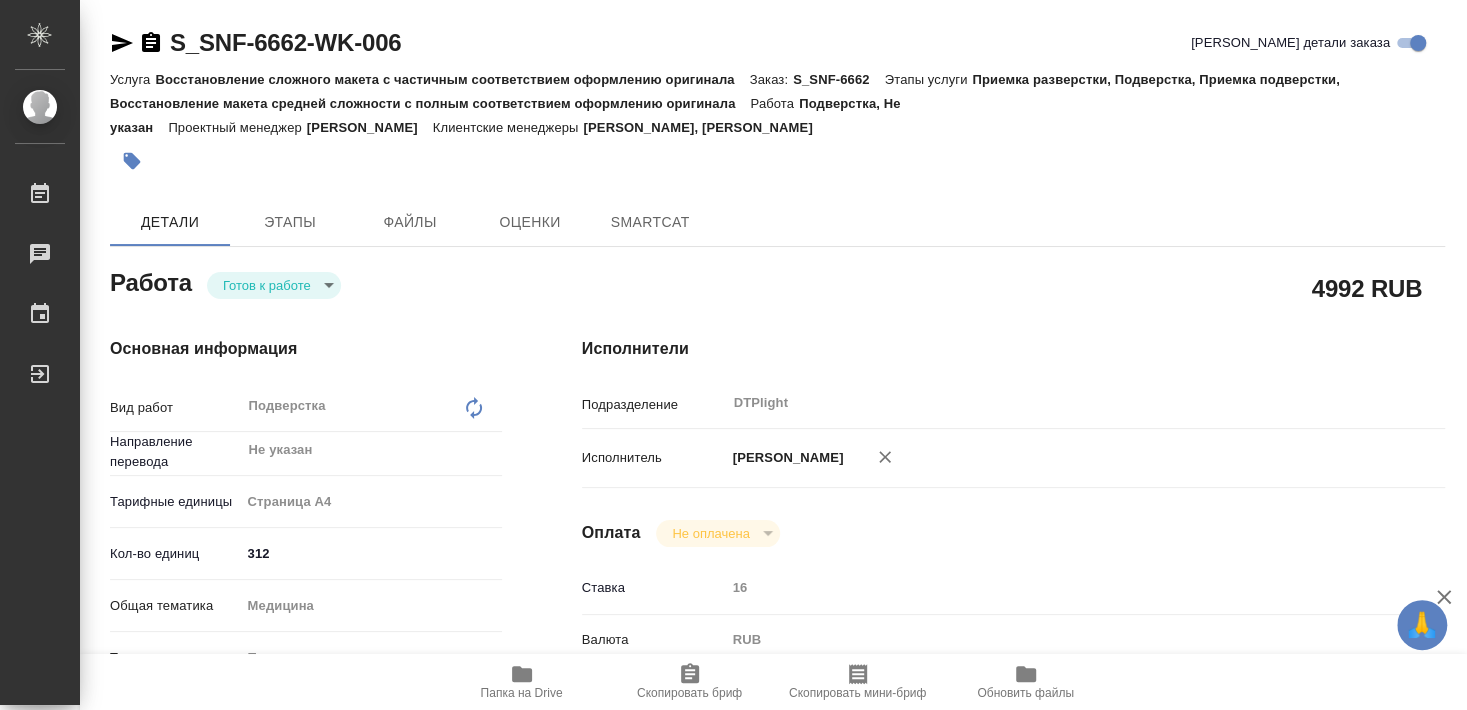 type on "x" 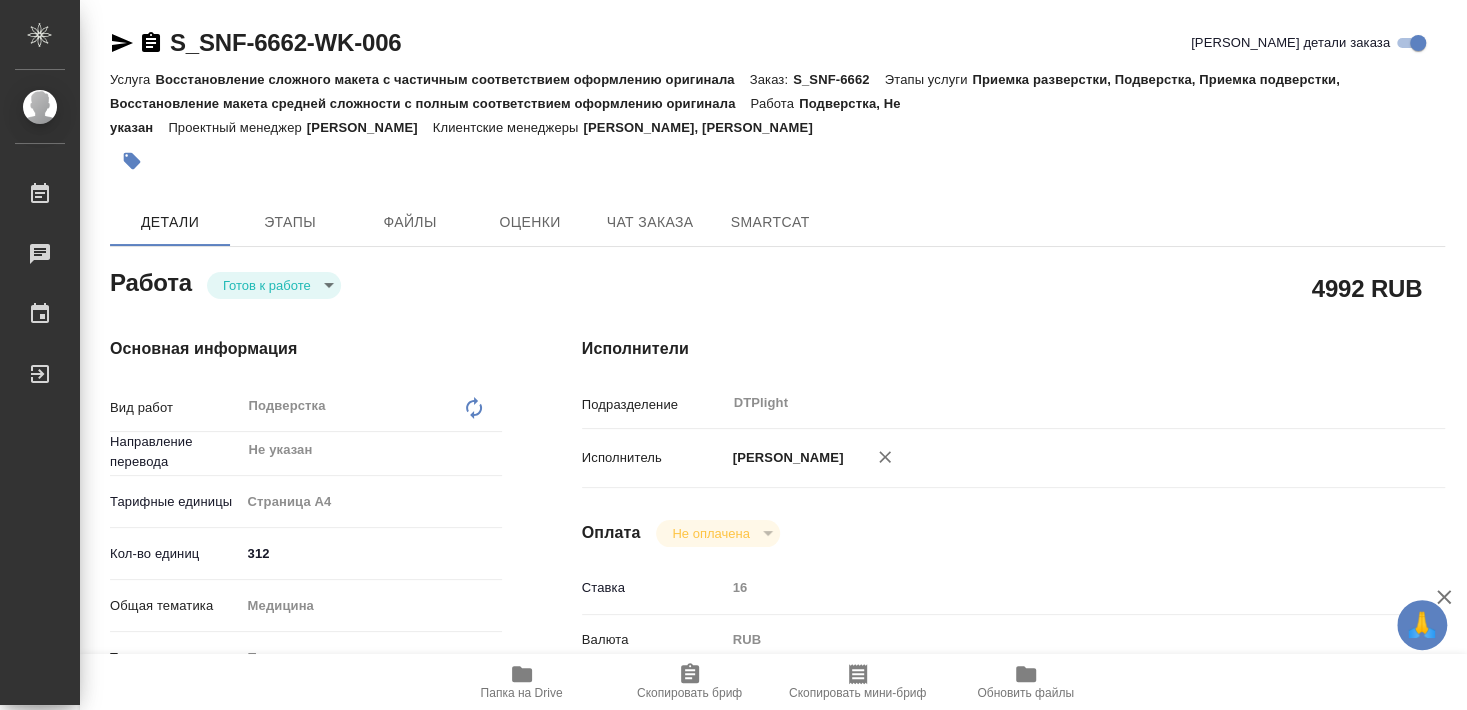 type on "x" 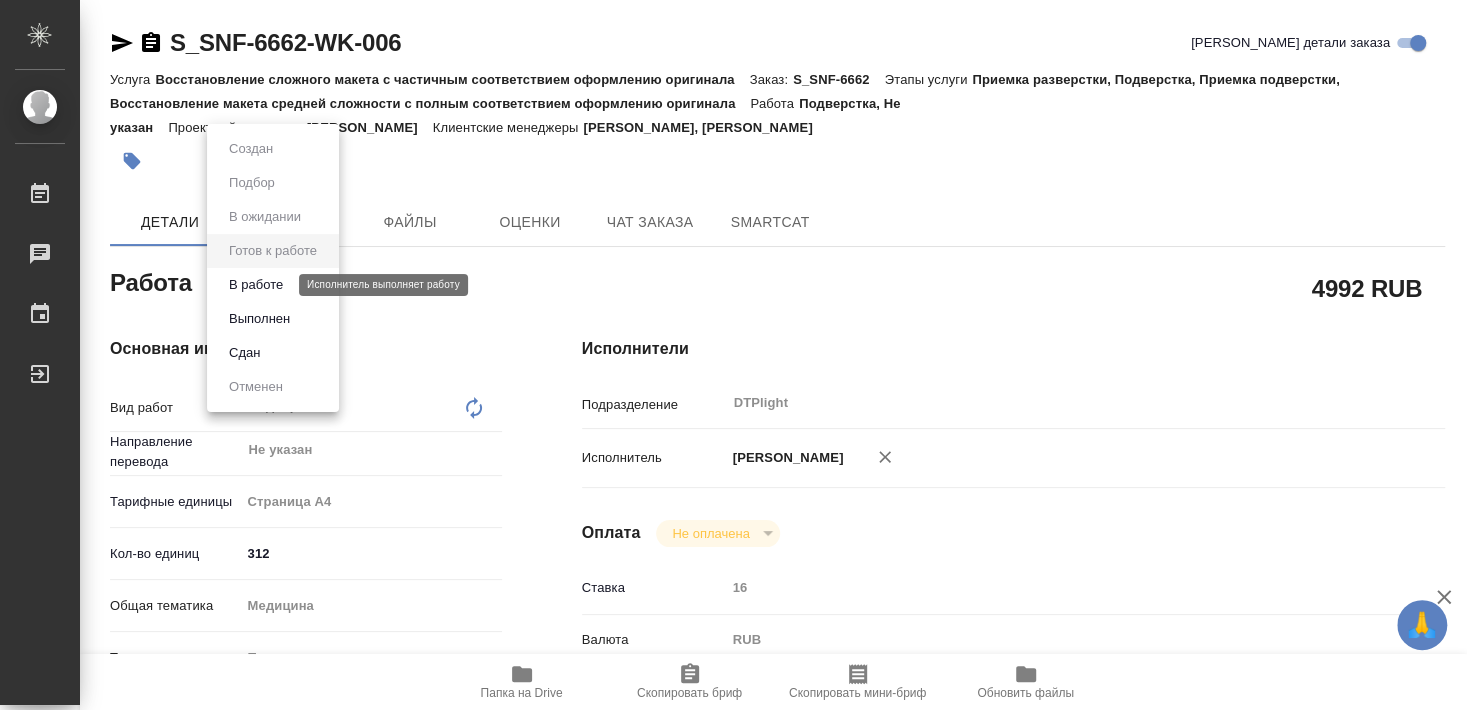 click on "В работе" at bounding box center [256, 285] 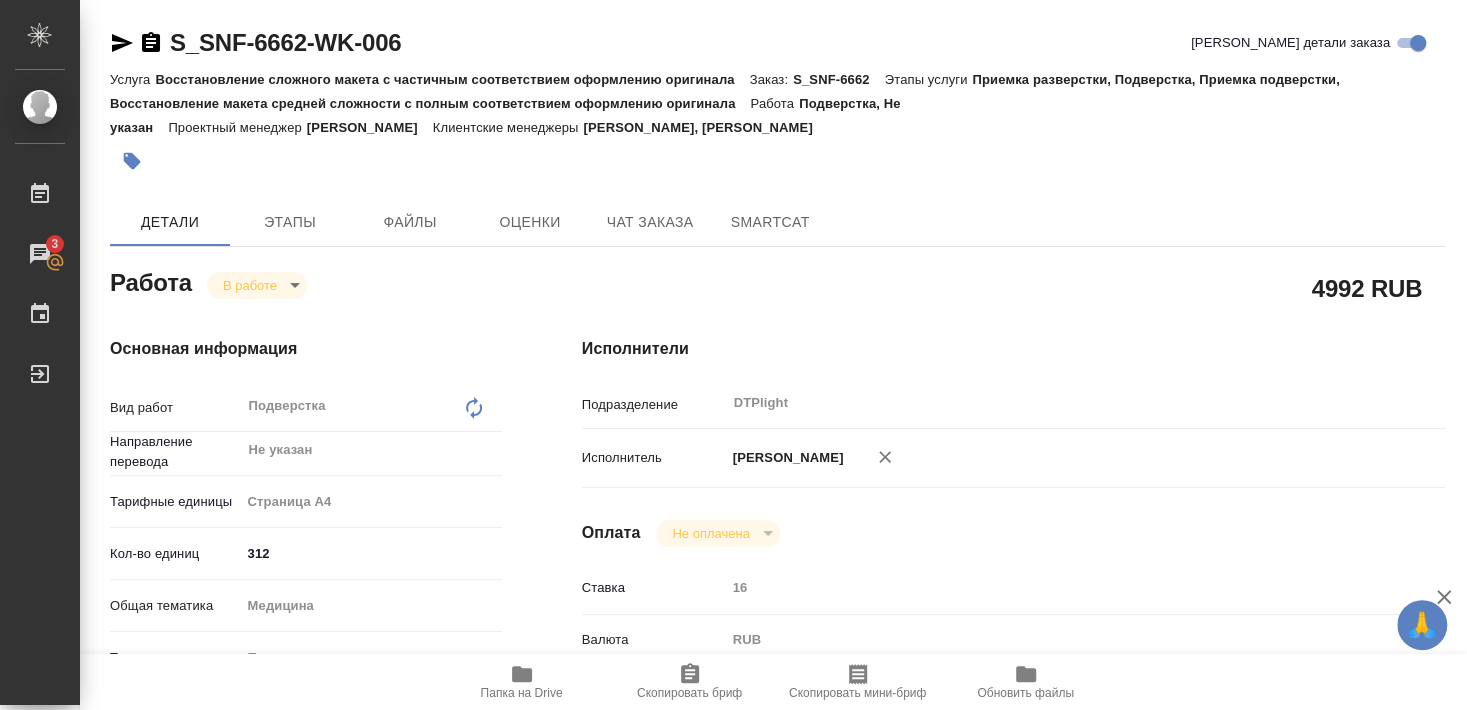 type on "x" 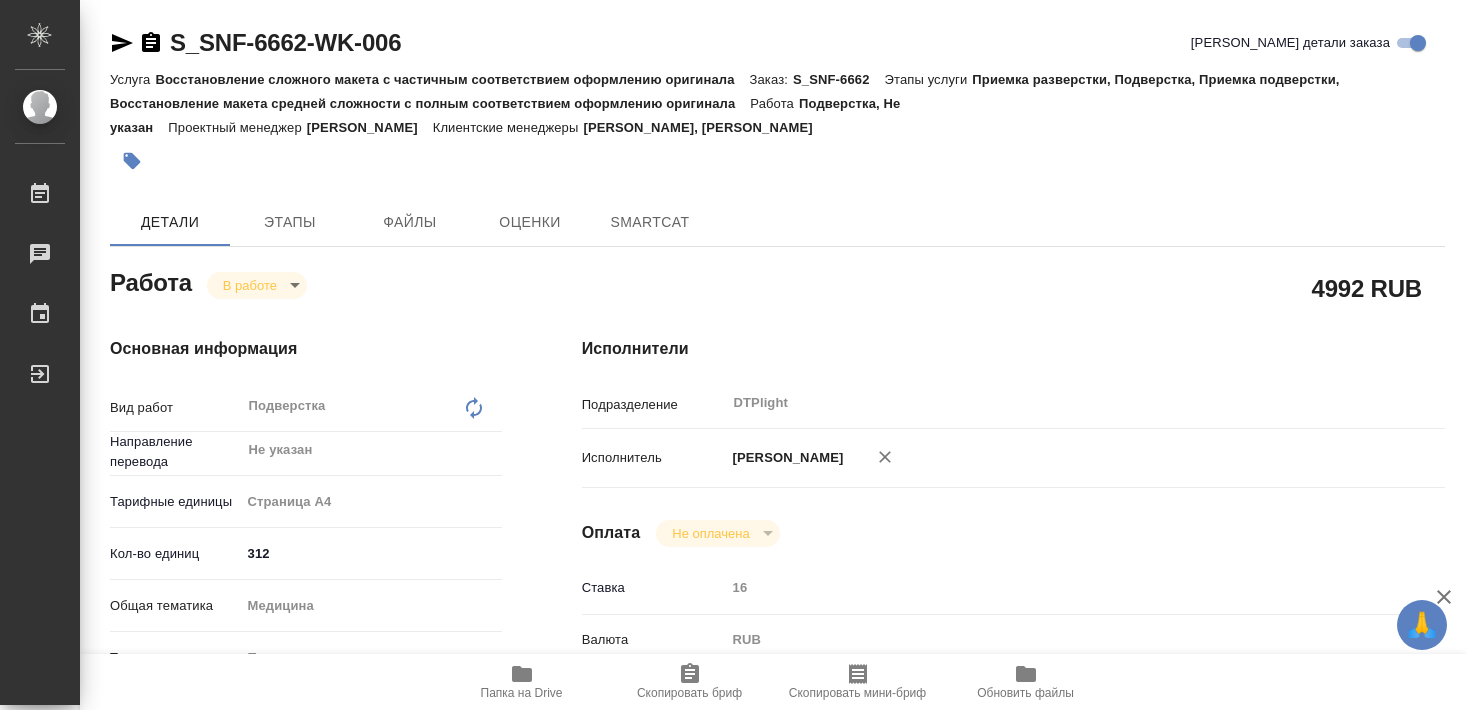 scroll, scrollTop: 0, scrollLeft: 0, axis: both 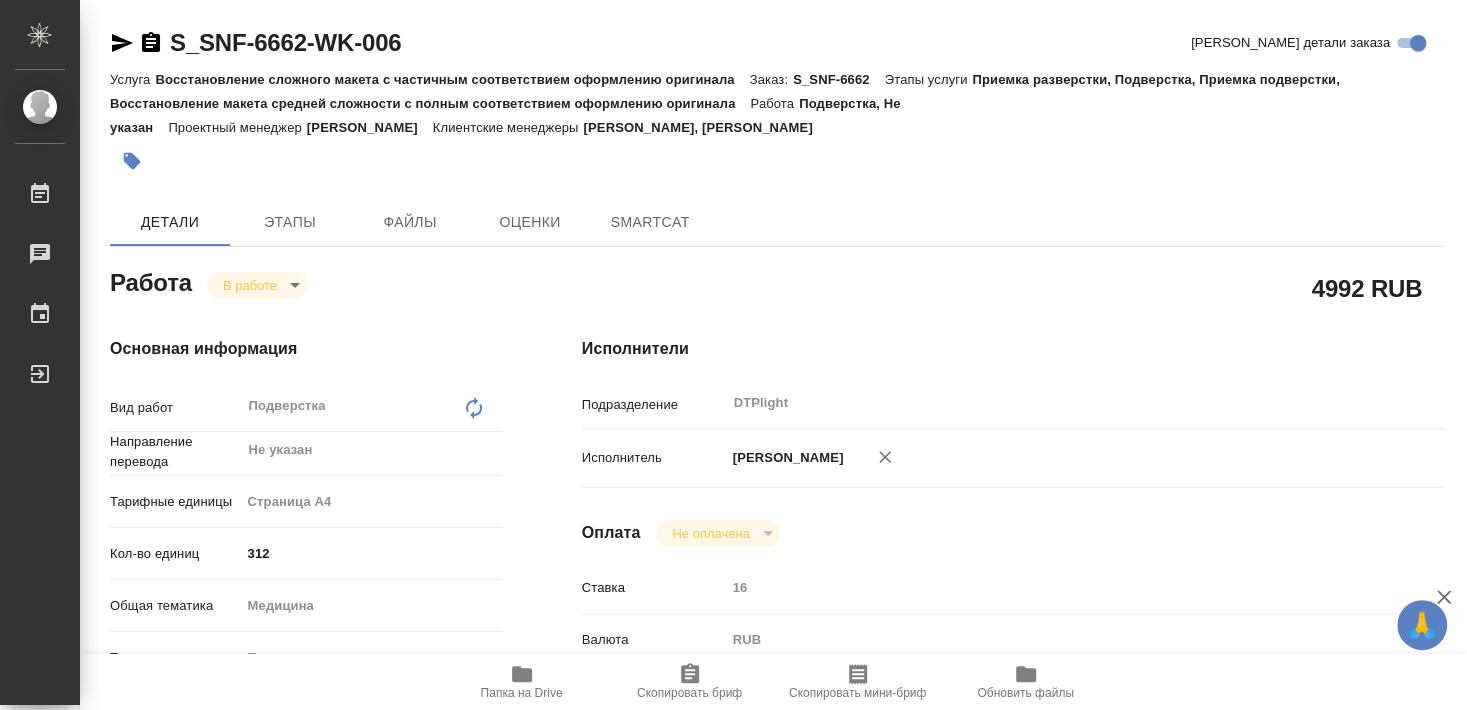 type on "x" 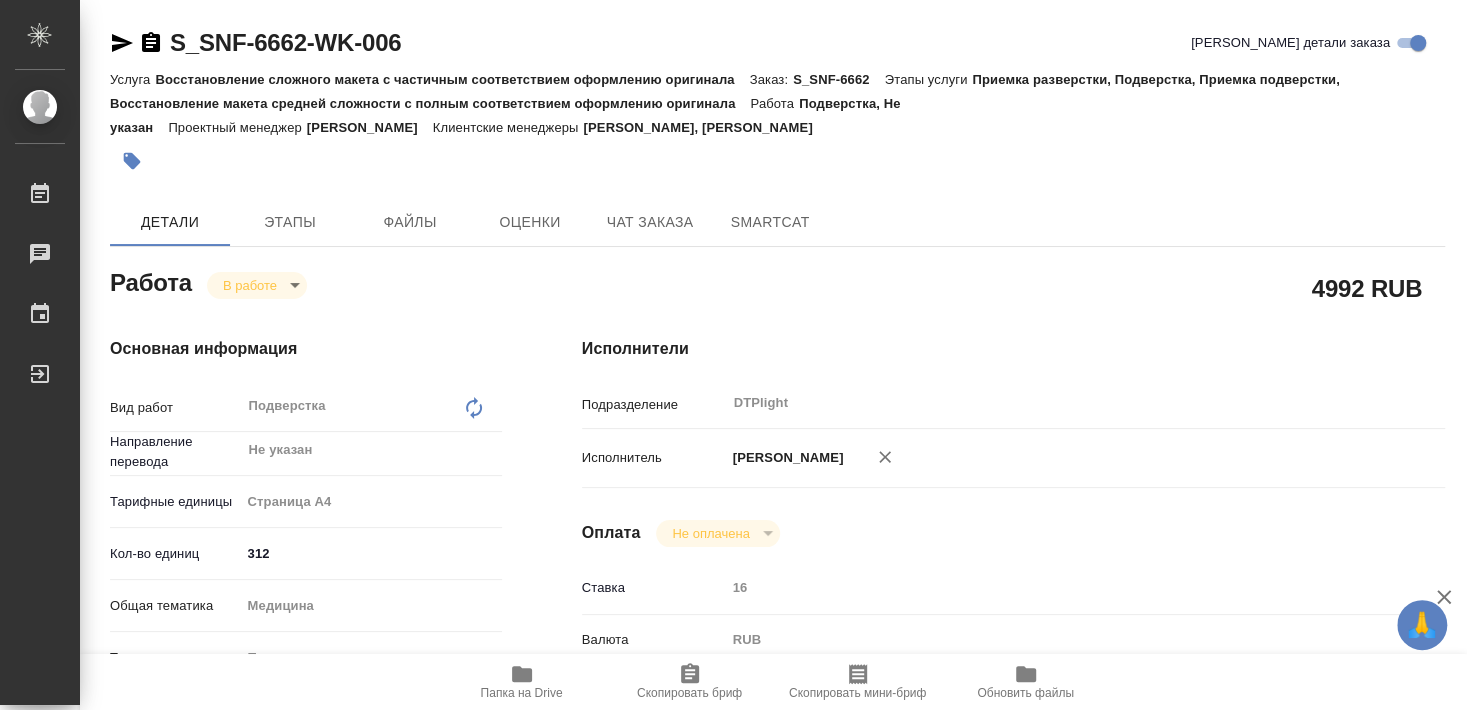 type on "x" 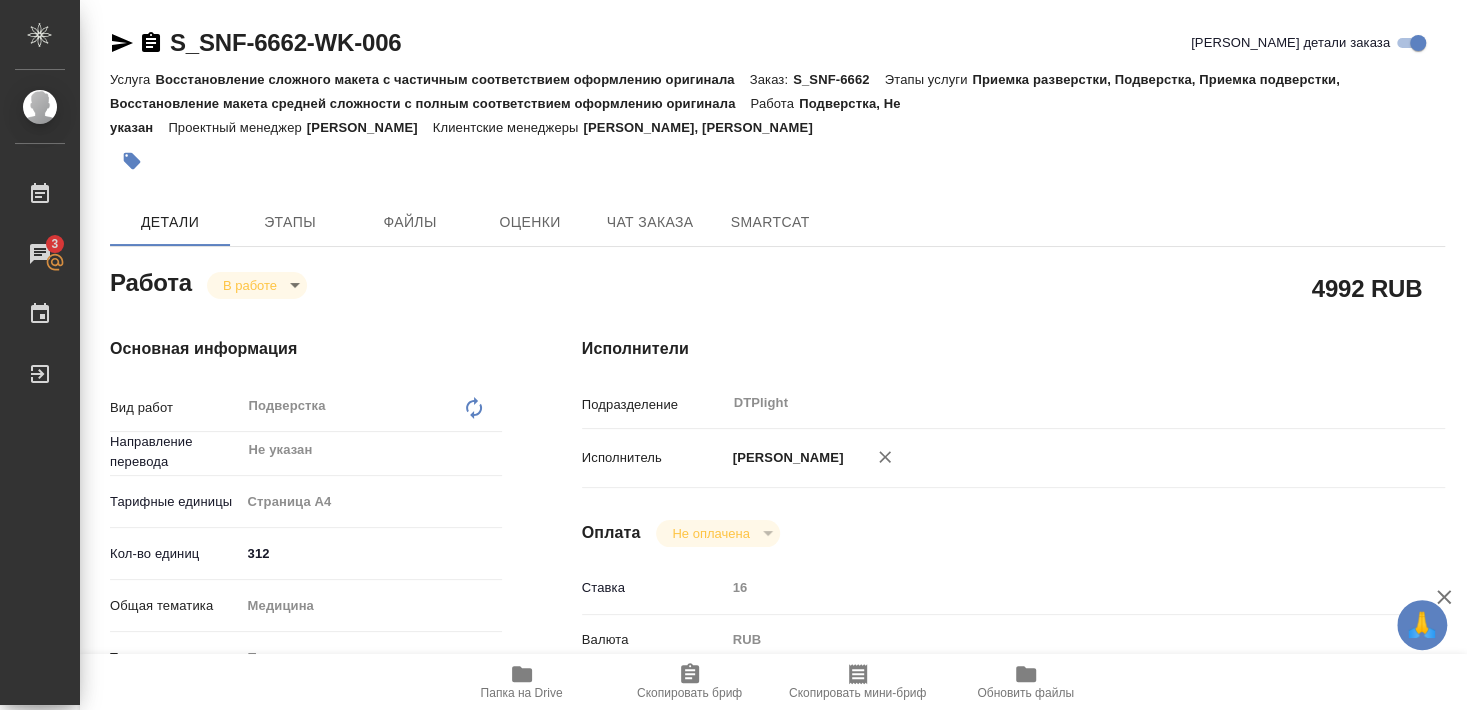 type on "x" 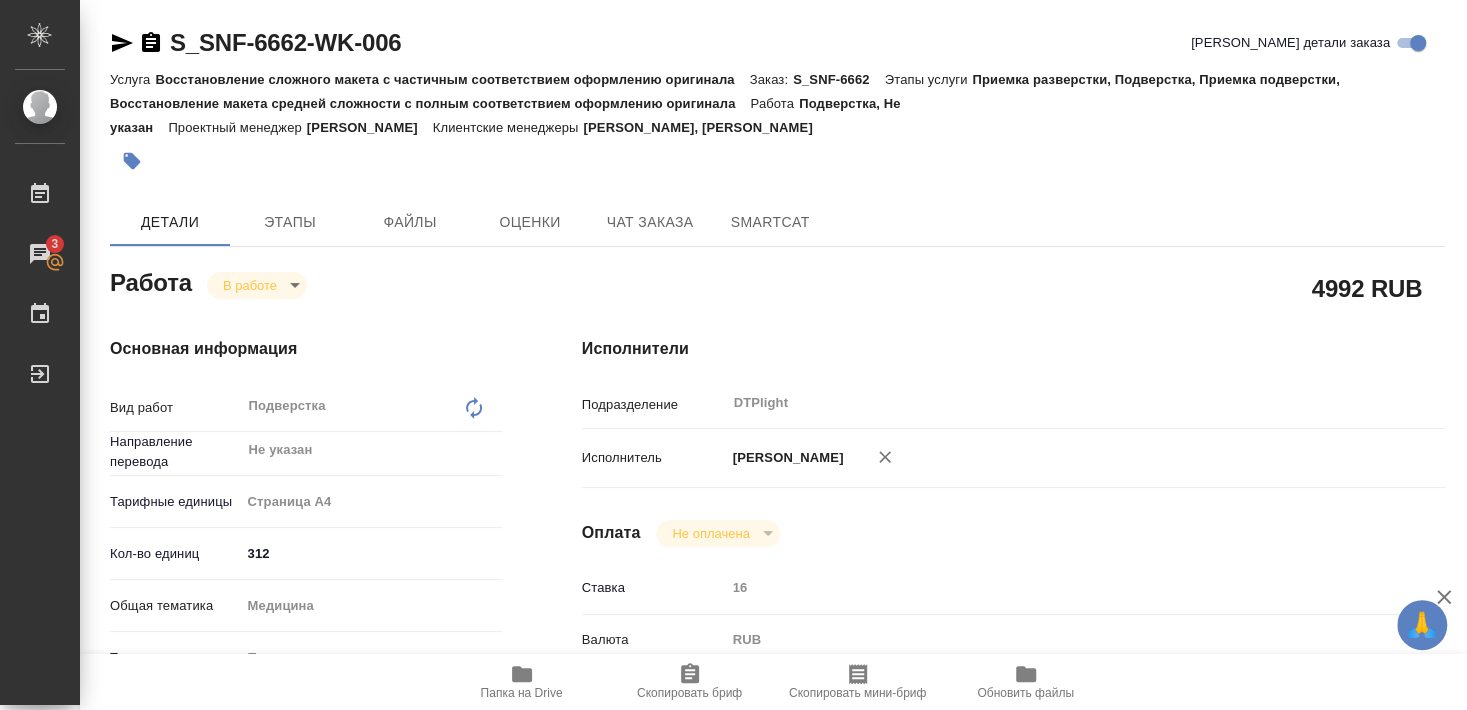 type on "x" 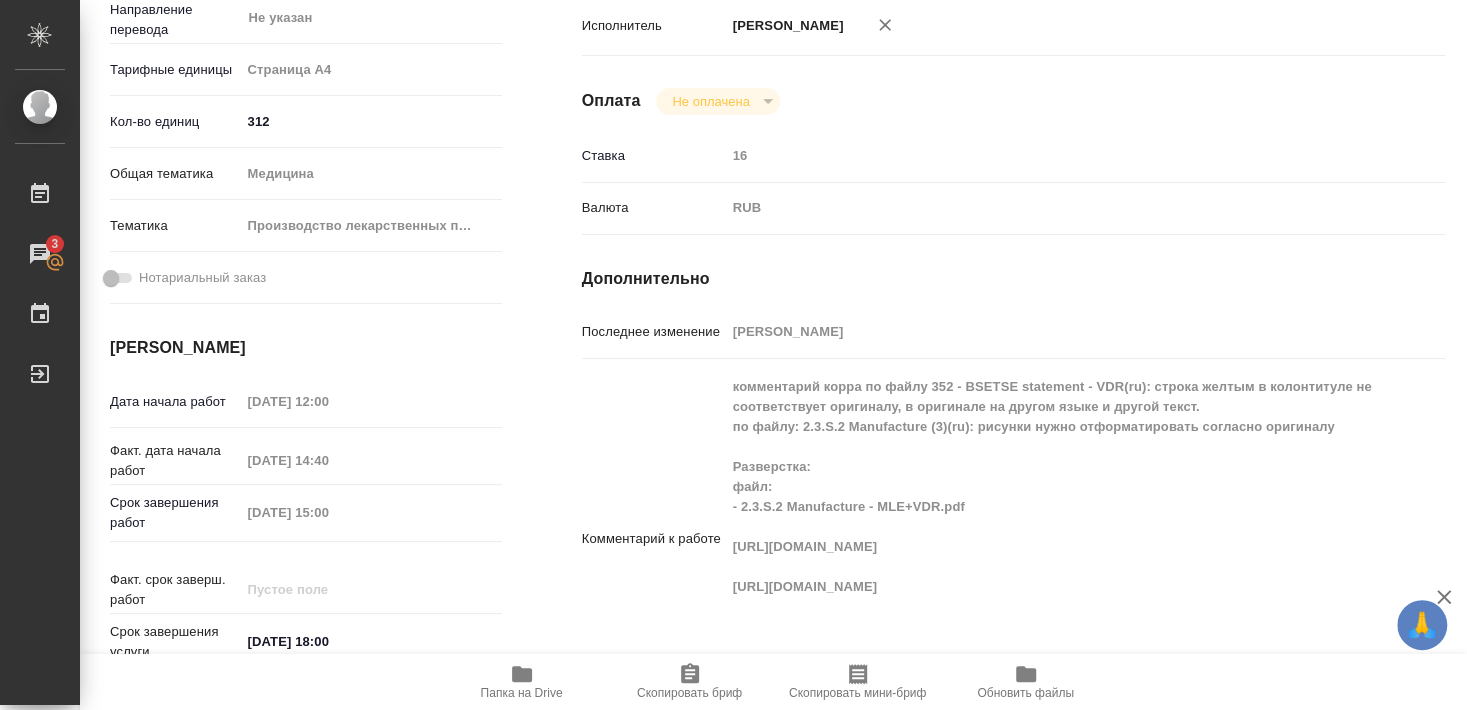 scroll, scrollTop: 540, scrollLeft: 0, axis: vertical 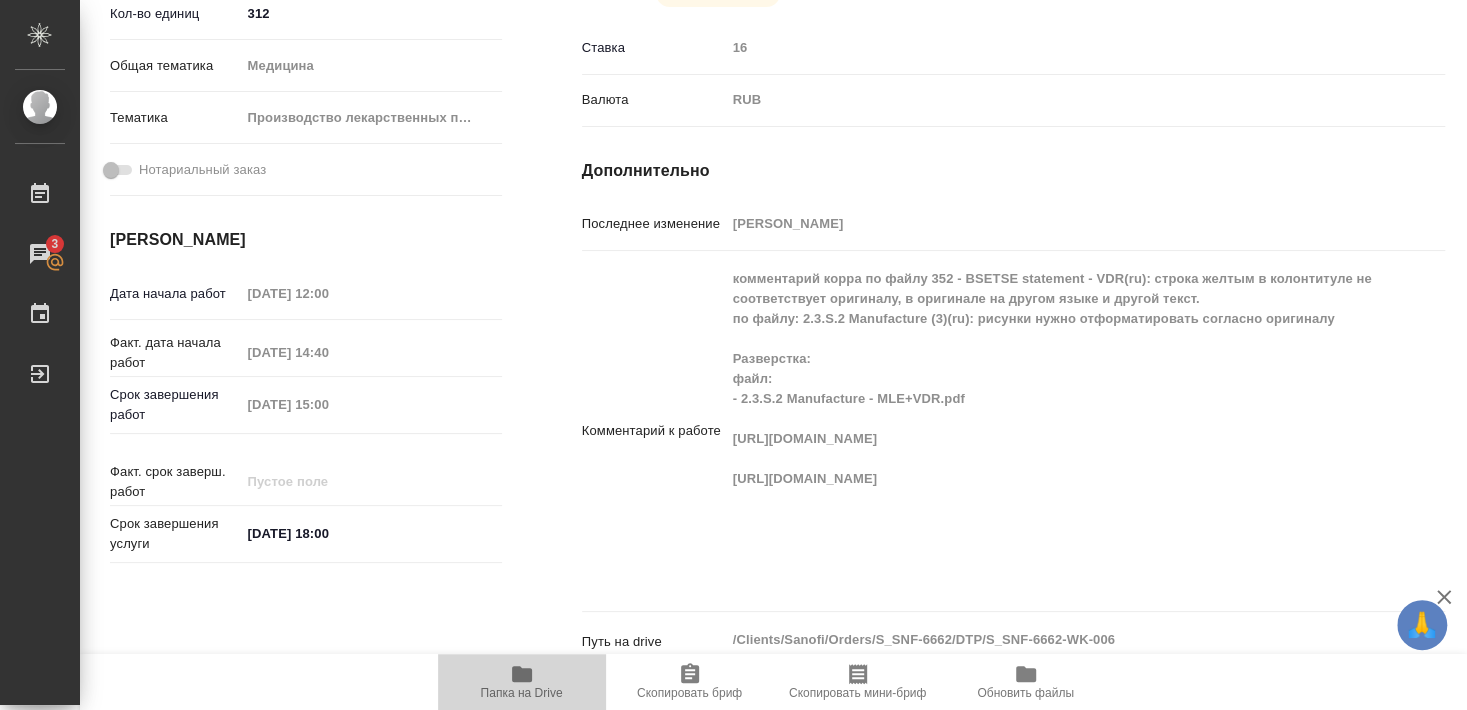 drag, startPoint x: 555, startPoint y: 669, endPoint x: 545, endPoint y: 671, distance: 10.198039 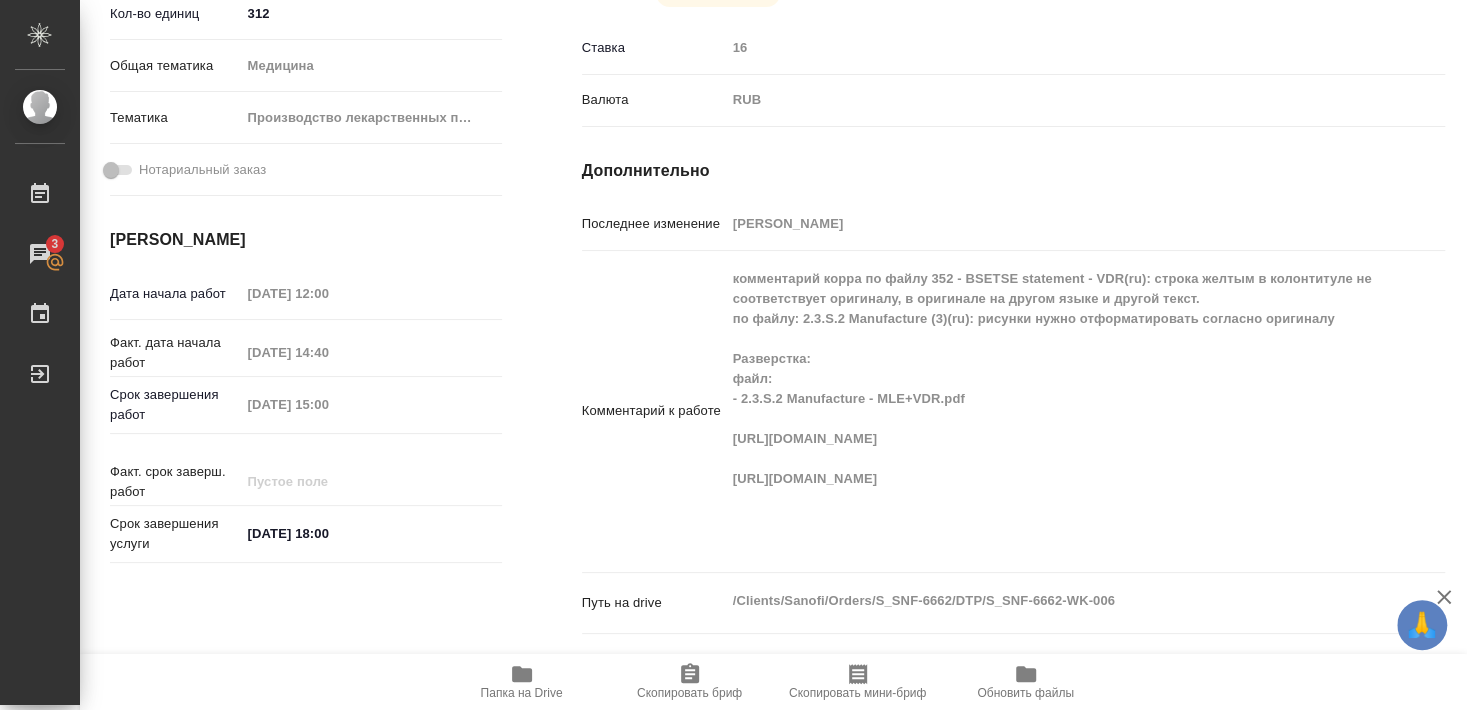 type on "x" 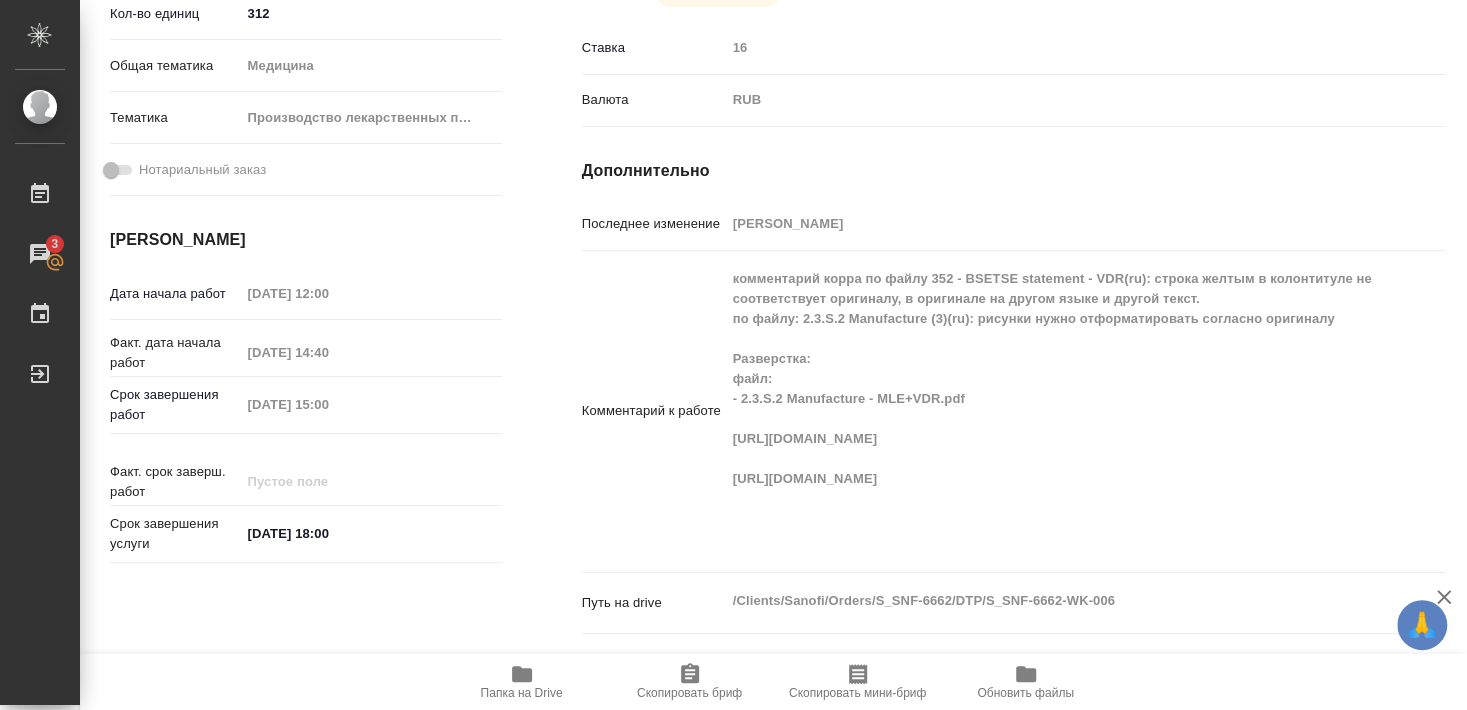 type on "x" 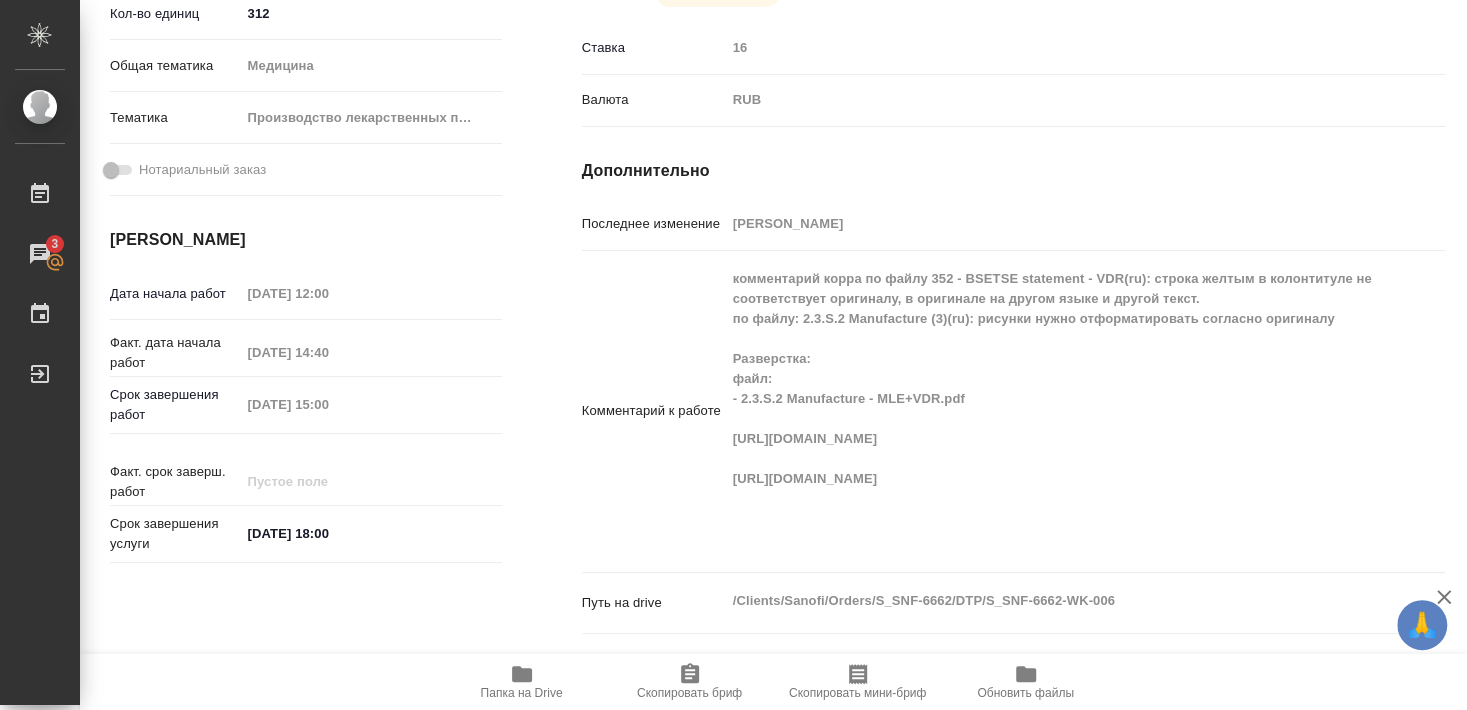 type on "x" 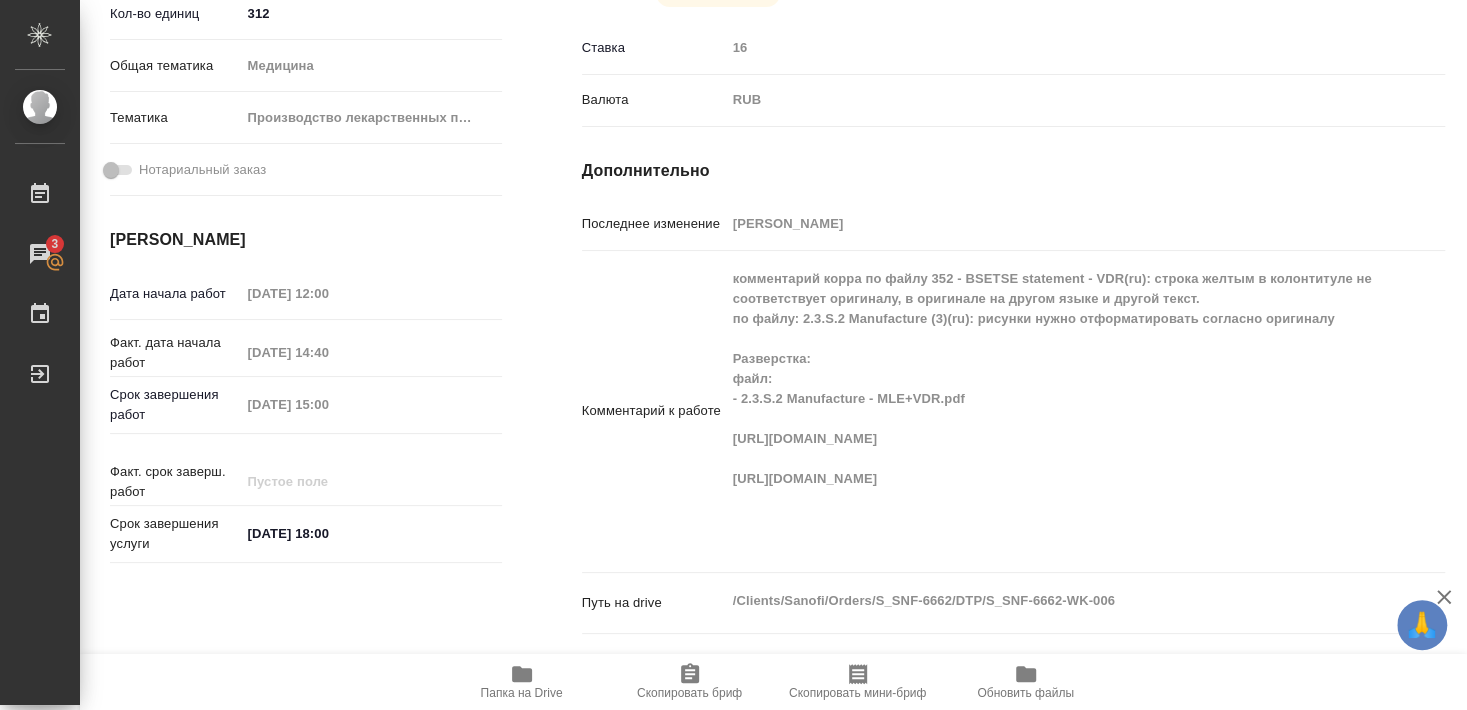 type on "x" 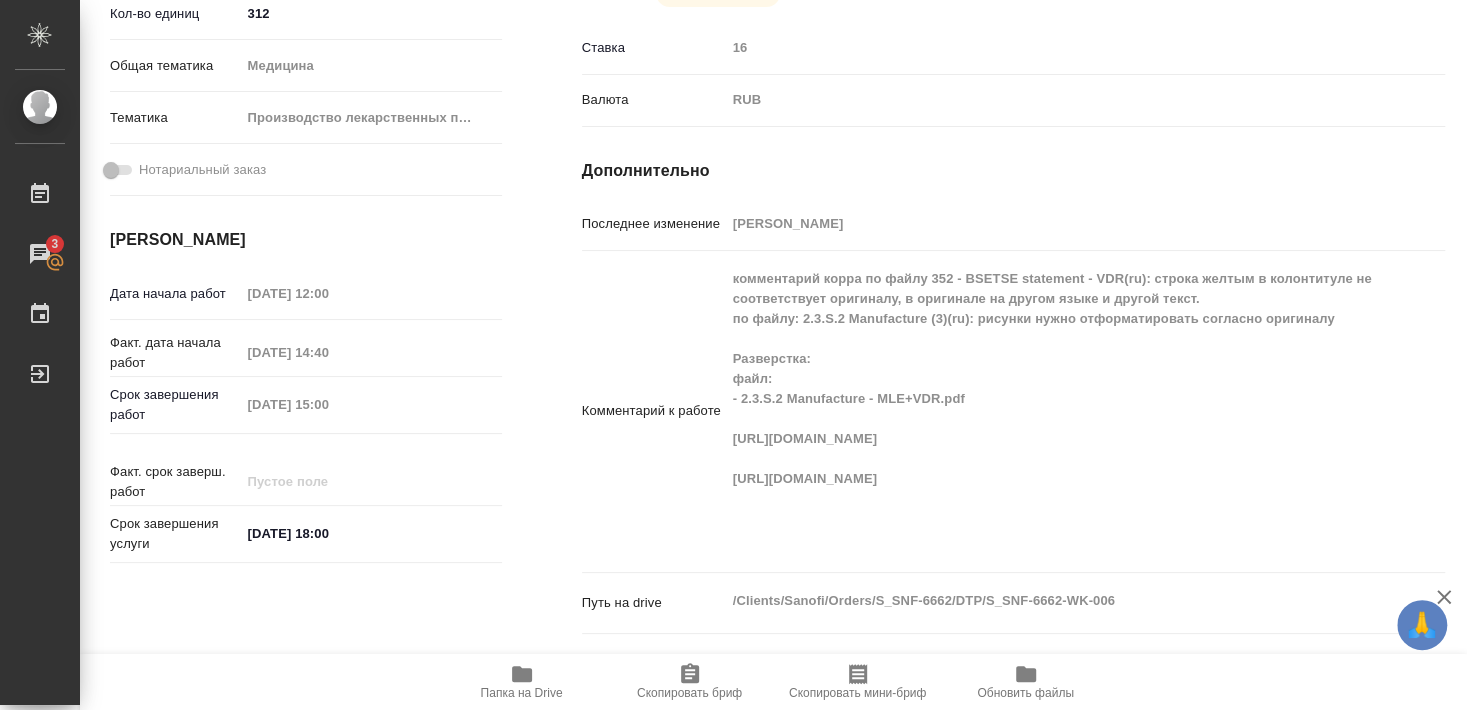 type on "x" 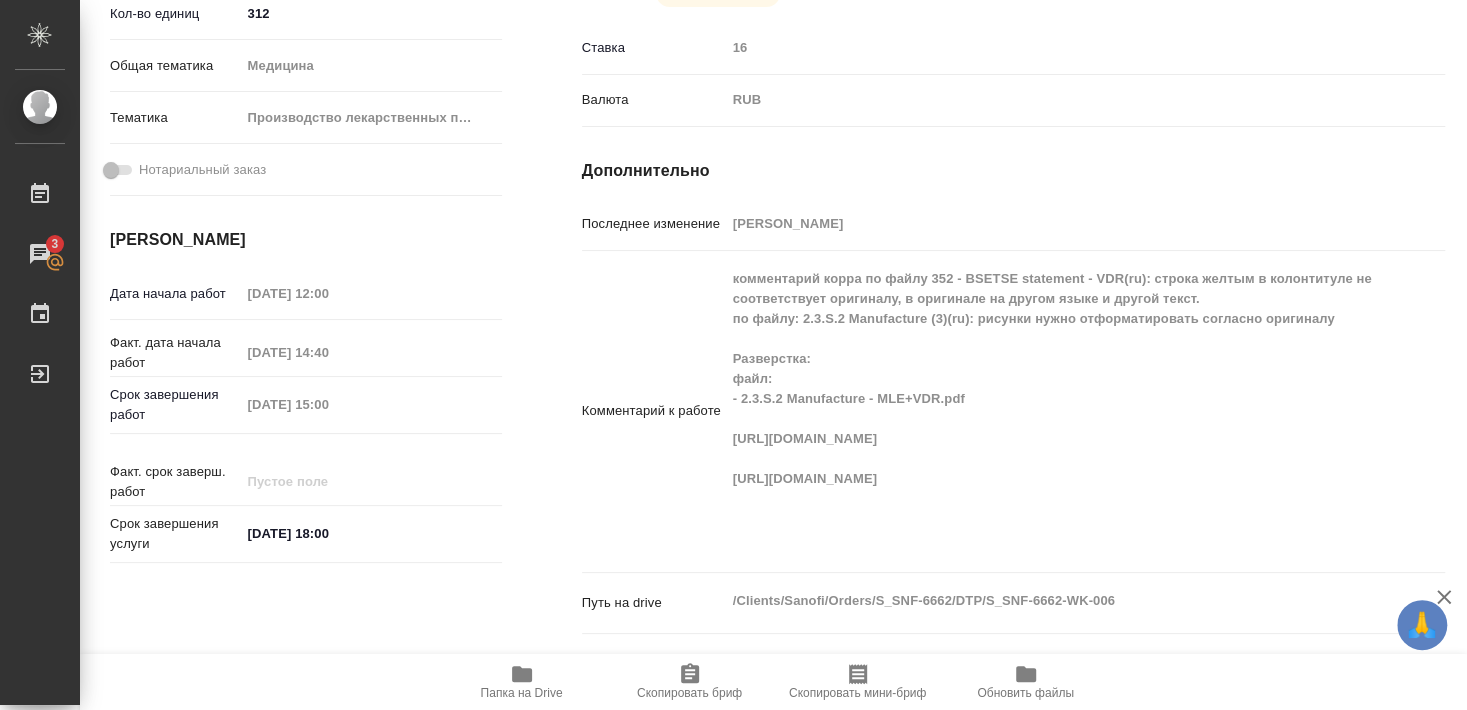 type on "x" 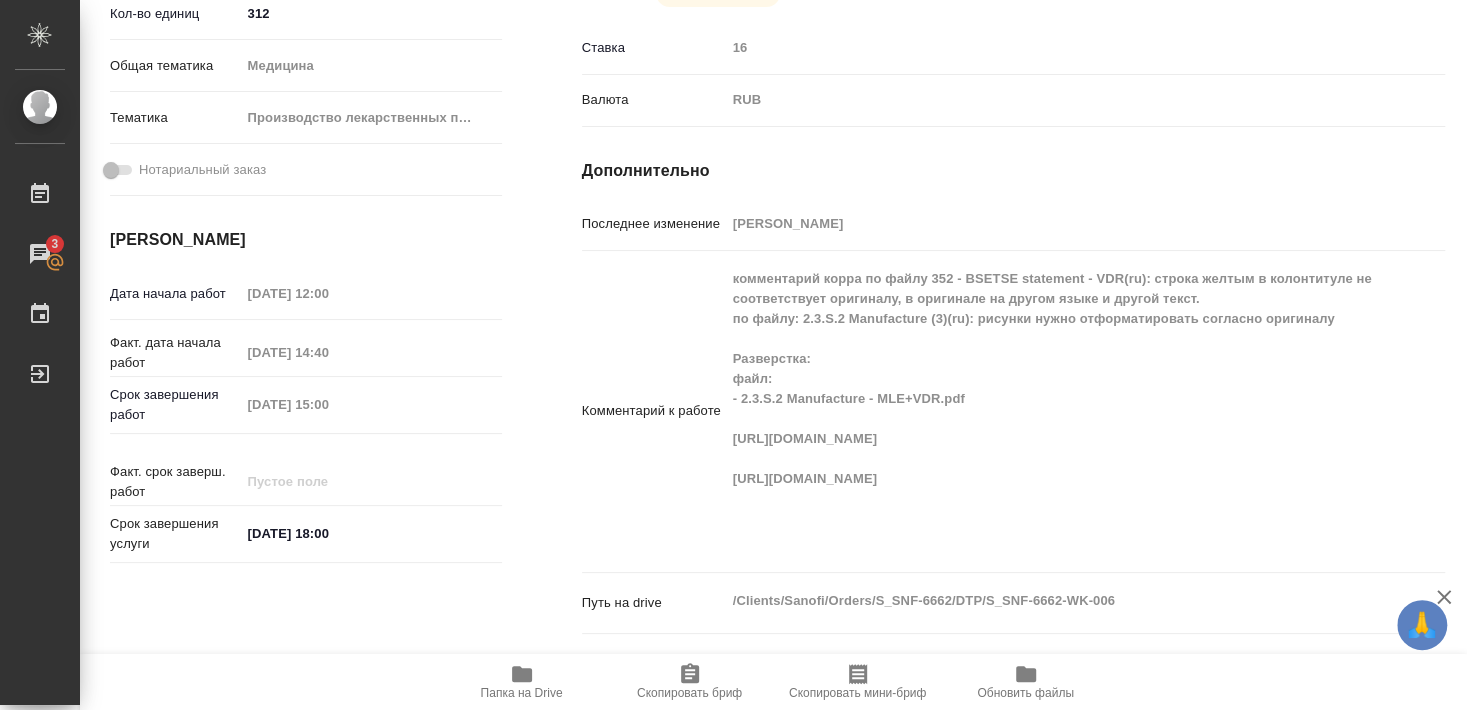 type on "x" 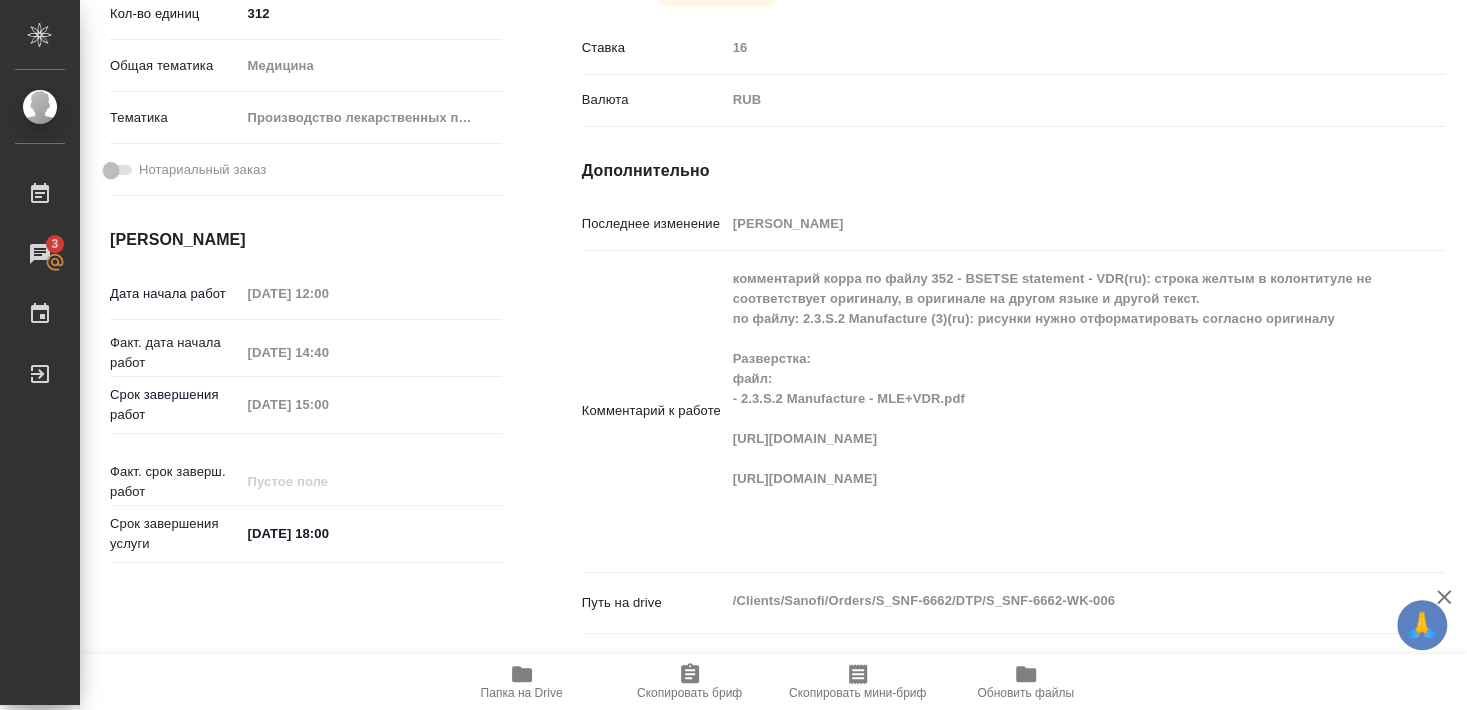 type on "x" 